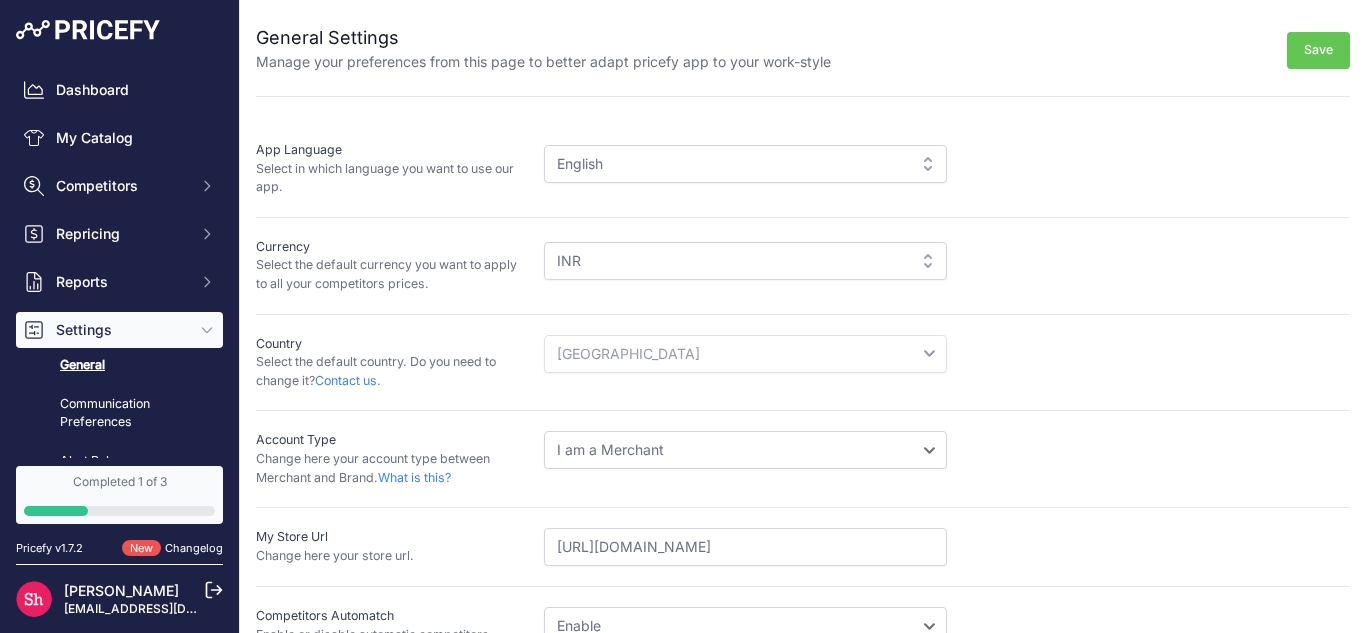 scroll, scrollTop: 0, scrollLeft: 0, axis: both 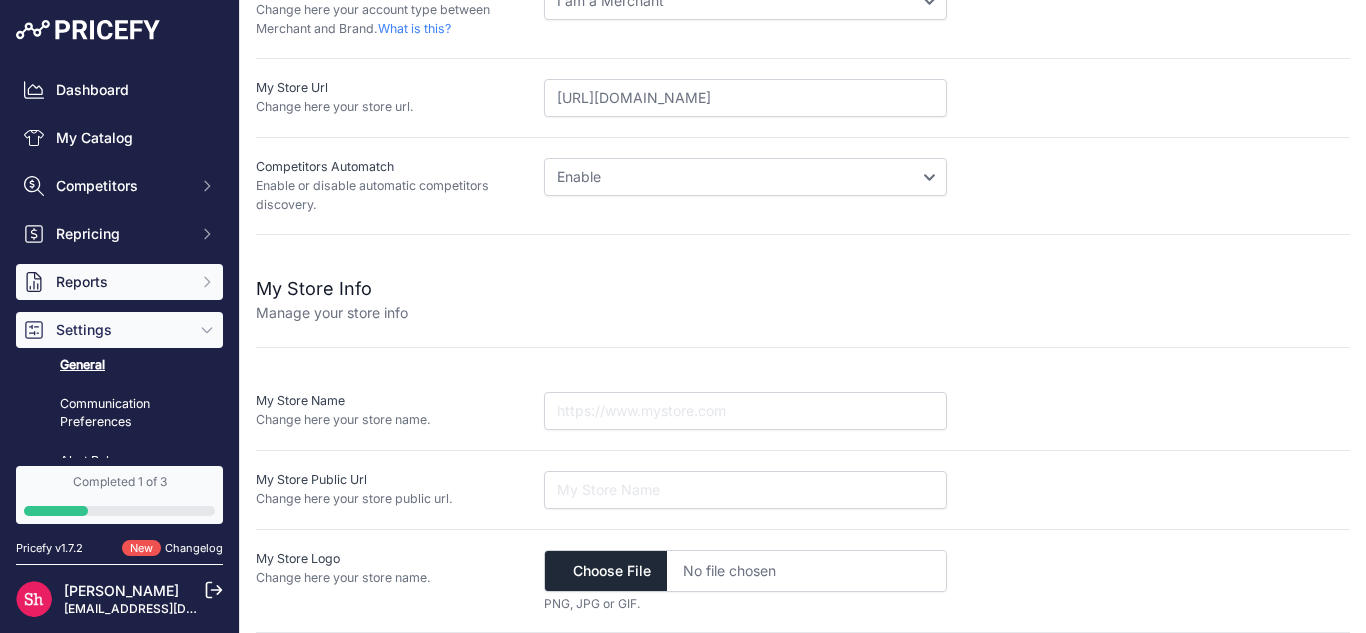 click on "Reports" at bounding box center (121, 282) 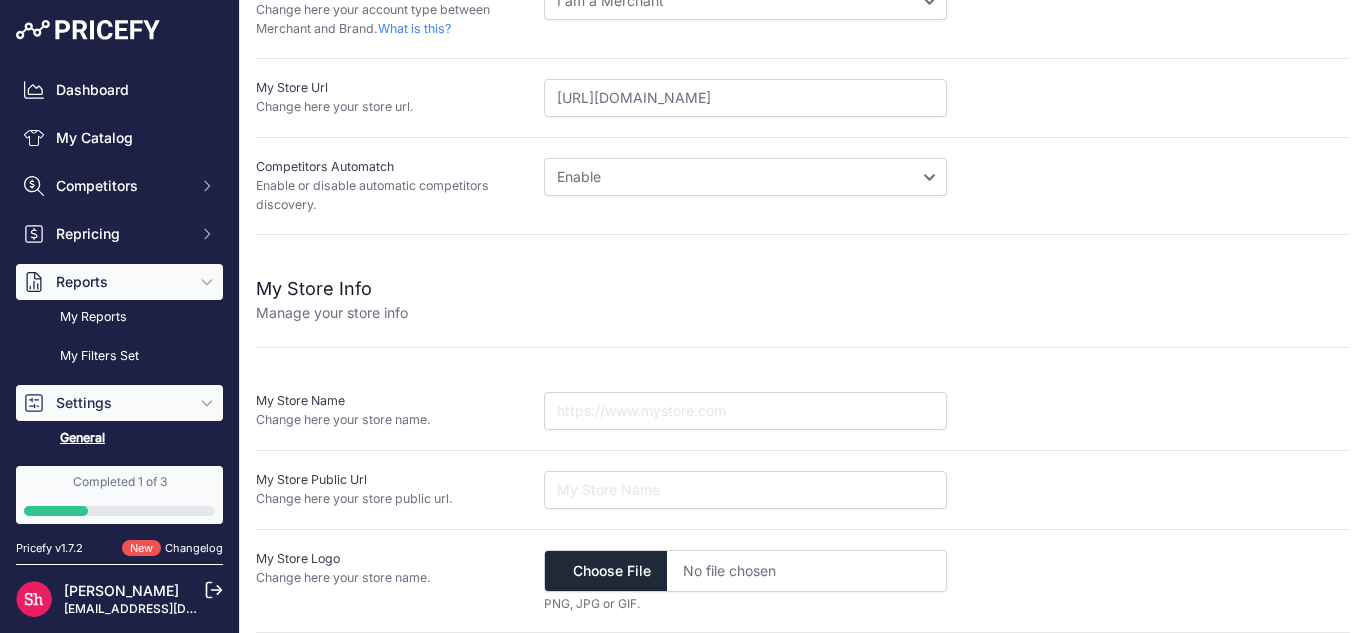 click on "Reports" at bounding box center [121, 282] 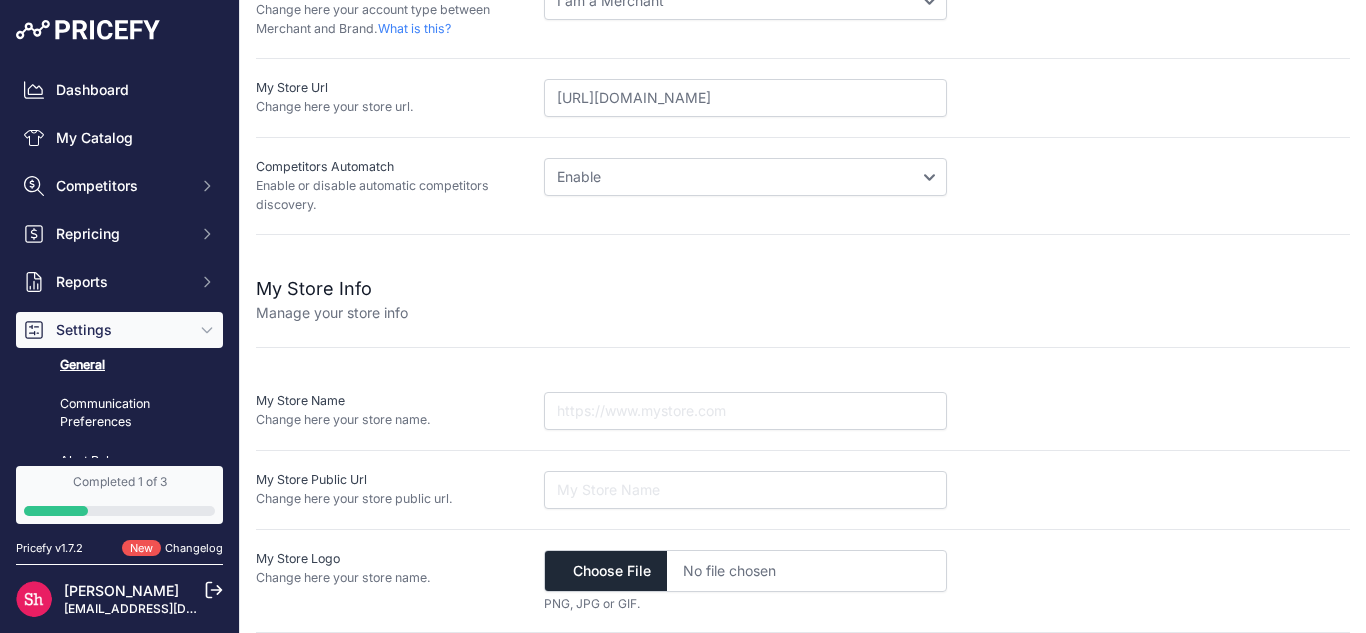 click on "Settings" at bounding box center (121, 330) 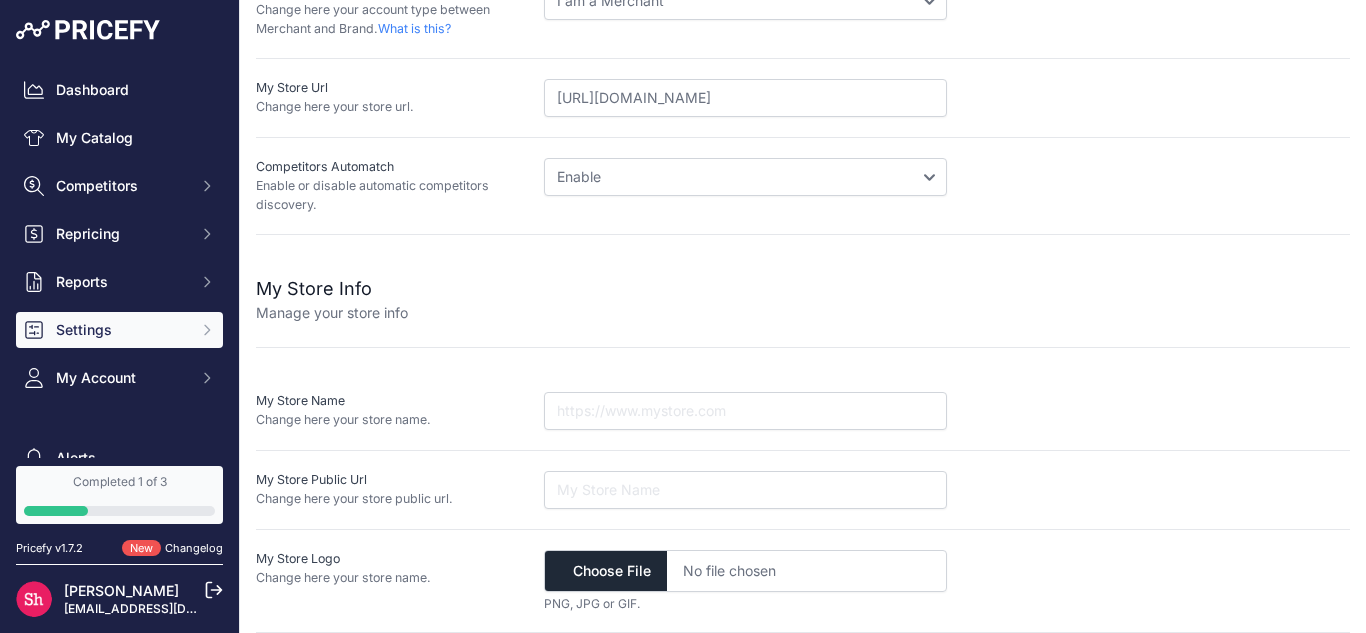 click on "Settings" at bounding box center [121, 330] 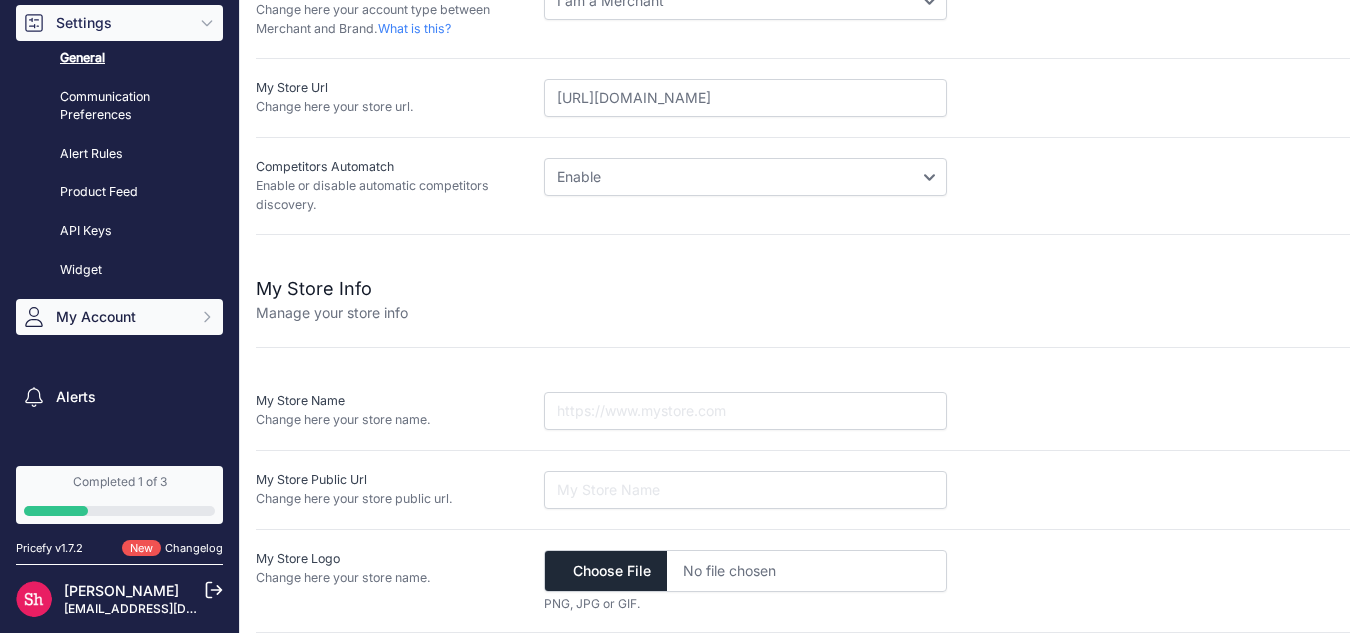 scroll, scrollTop: 356, scrollLeft: 0, axis: vertical 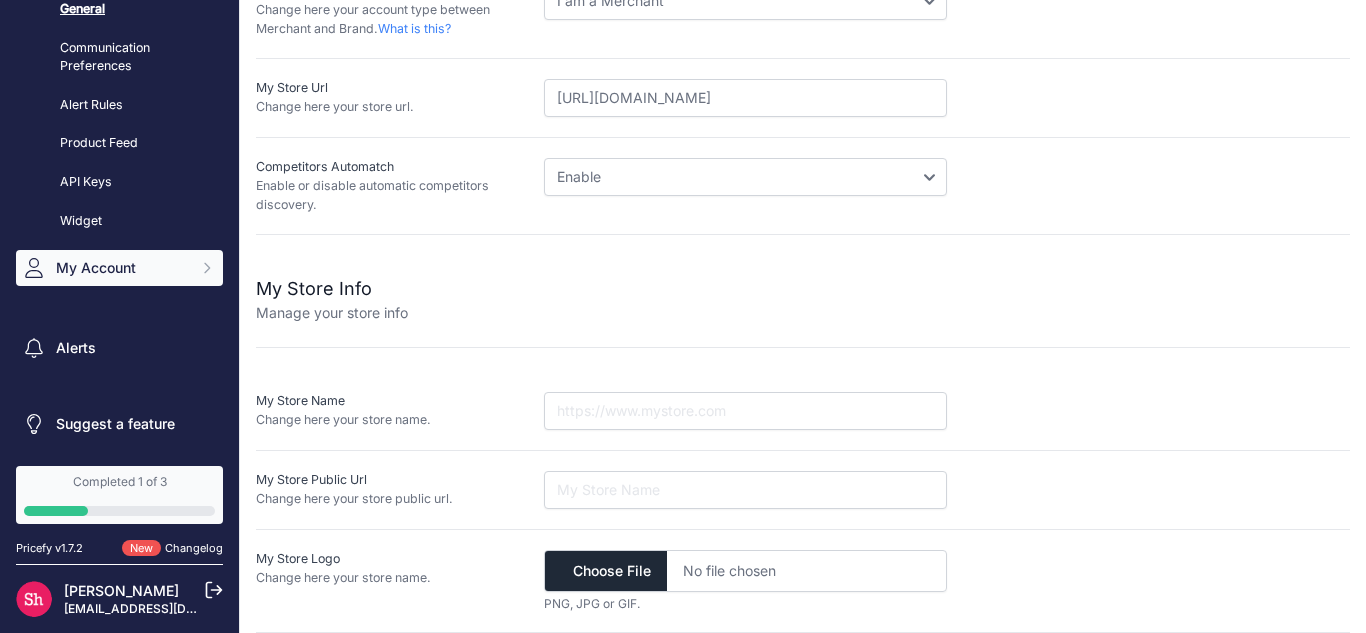 click on "My Account" at bounding box center [121, 268] 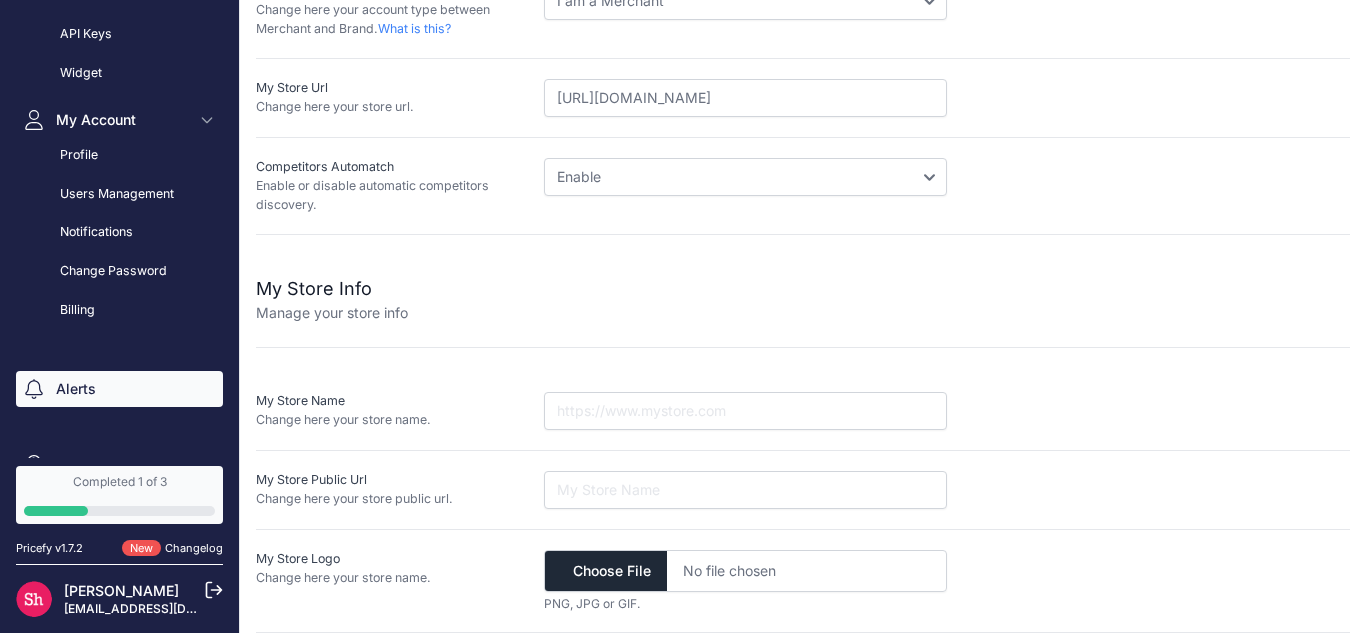 scroll, scrollTop: 545, scrollLeft: 0, axis: vertical 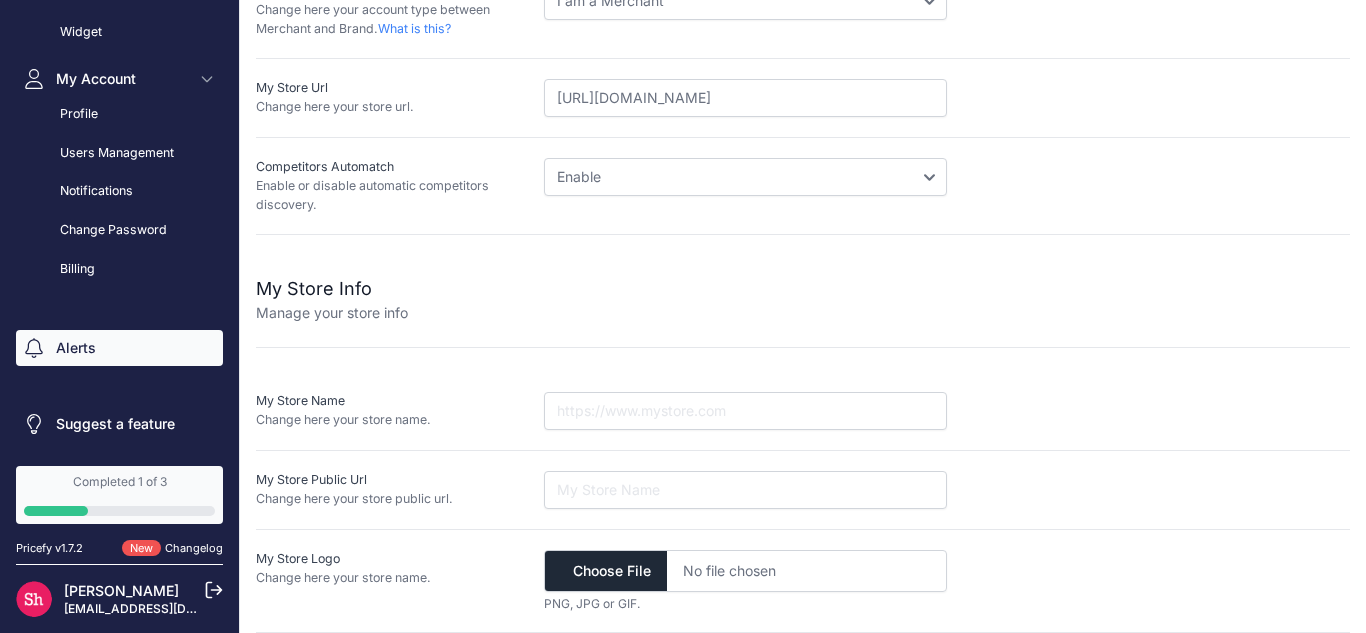click on "Alerts" at bounding box center [119, 348] 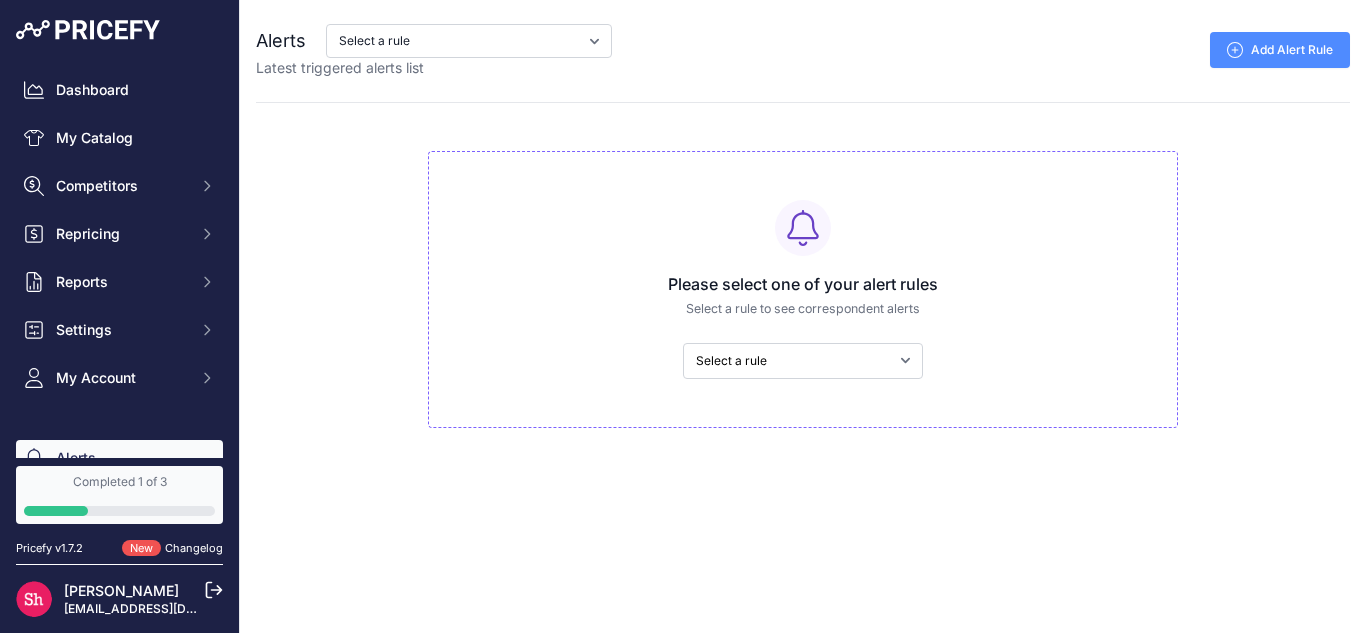 scroll, scrollTop: 0, scrollLeft: 0, axis: both 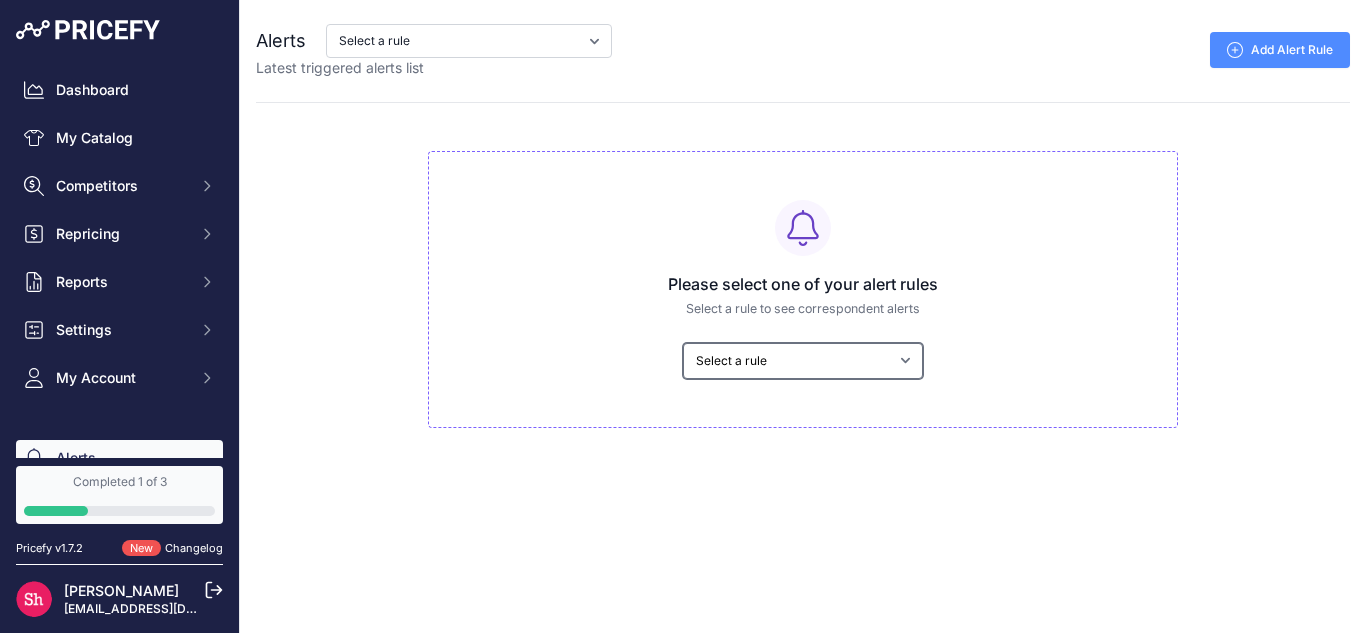 click on "Select a rule
My competitors are 5% cheaper than me" at bounding box center (803, 361) 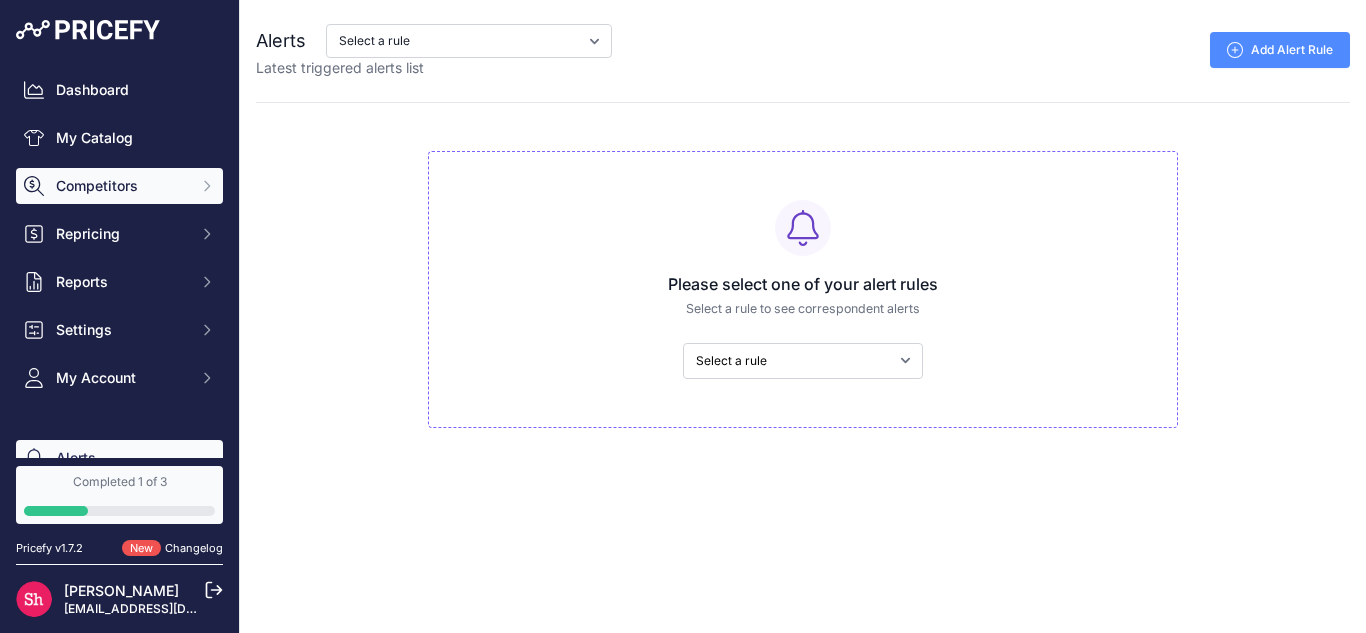 click on "Competitors" at bounding box center (121, 186) 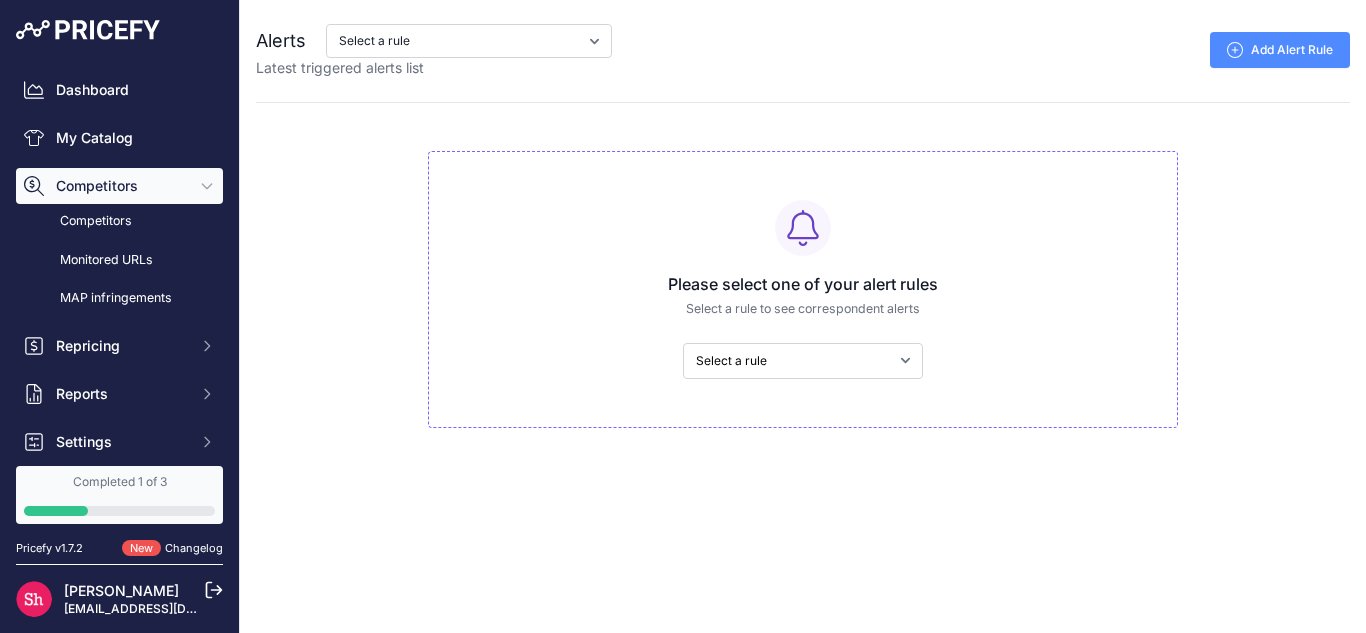 click on "Competitors" at bounding box center (121, 186) 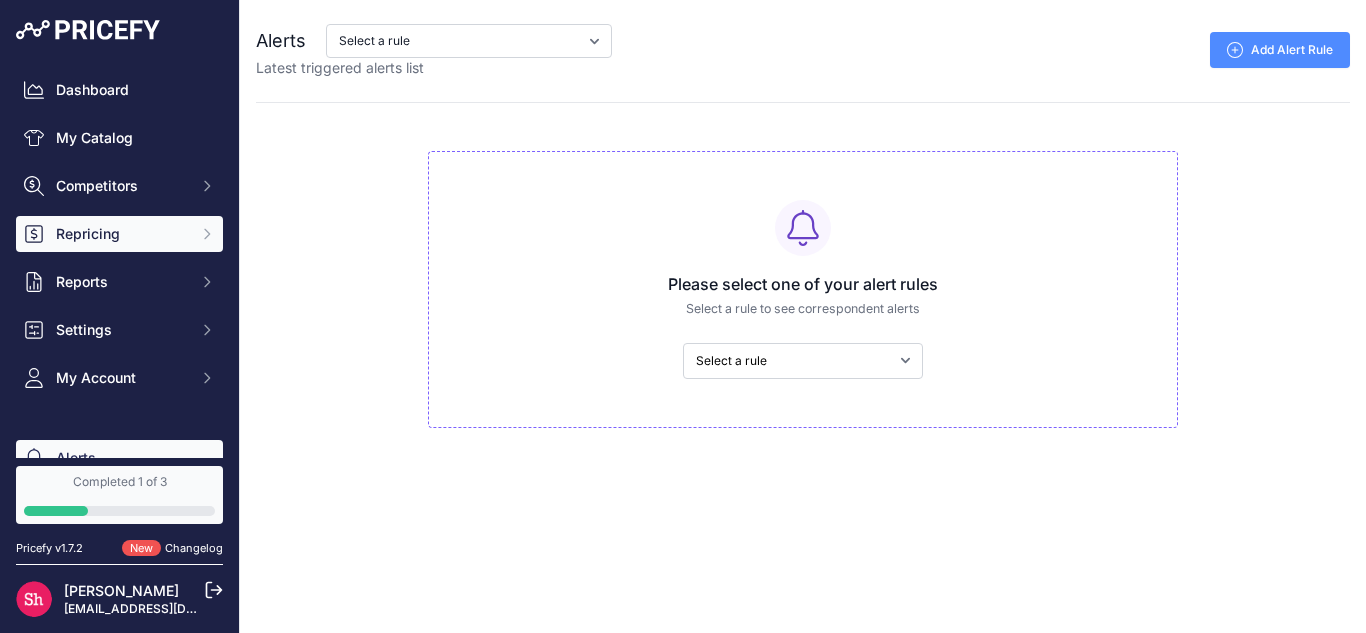 click on "Repricing" at bounding box center (119, 234) 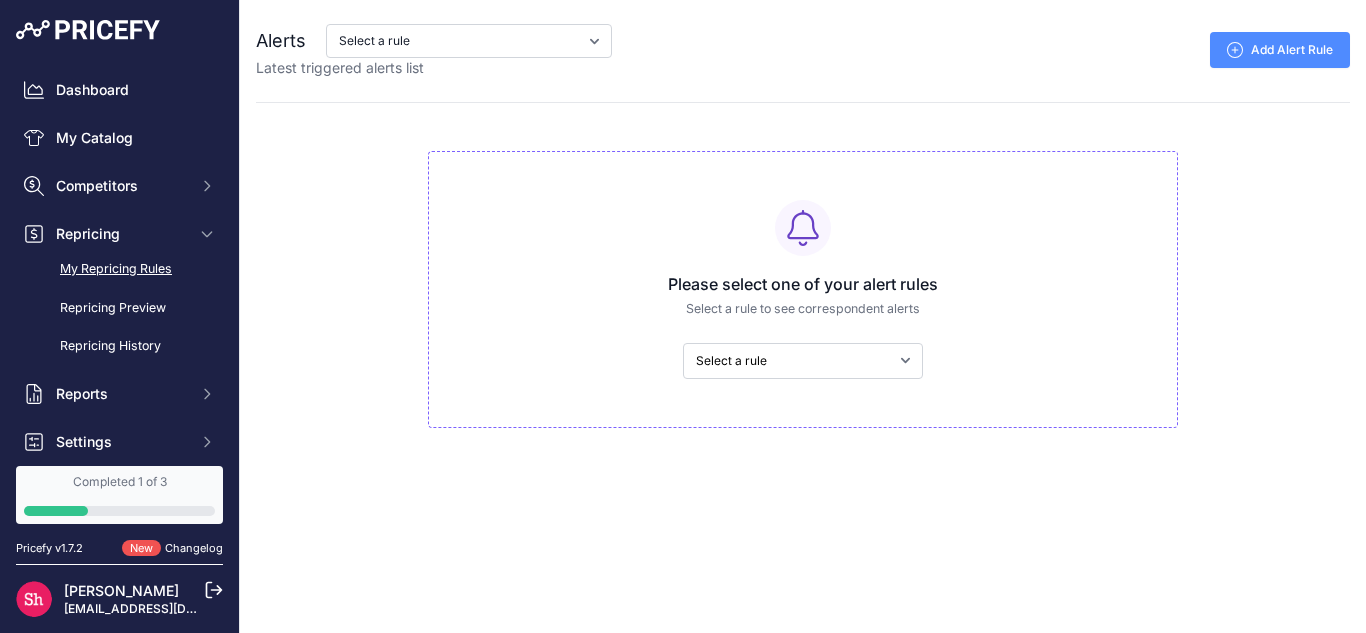 click on "My Repricing Rules" at bounding box center [119, 269] 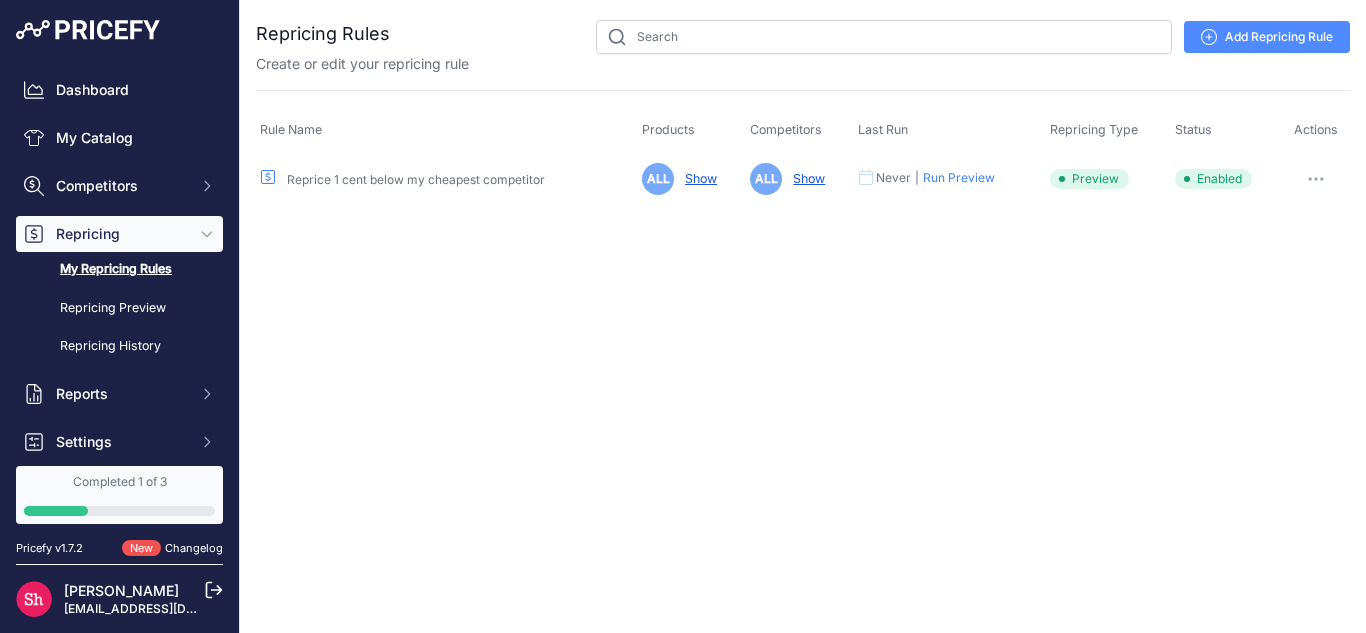 scroll, scrollTop: 0, scrollLeft: 0, axis: both 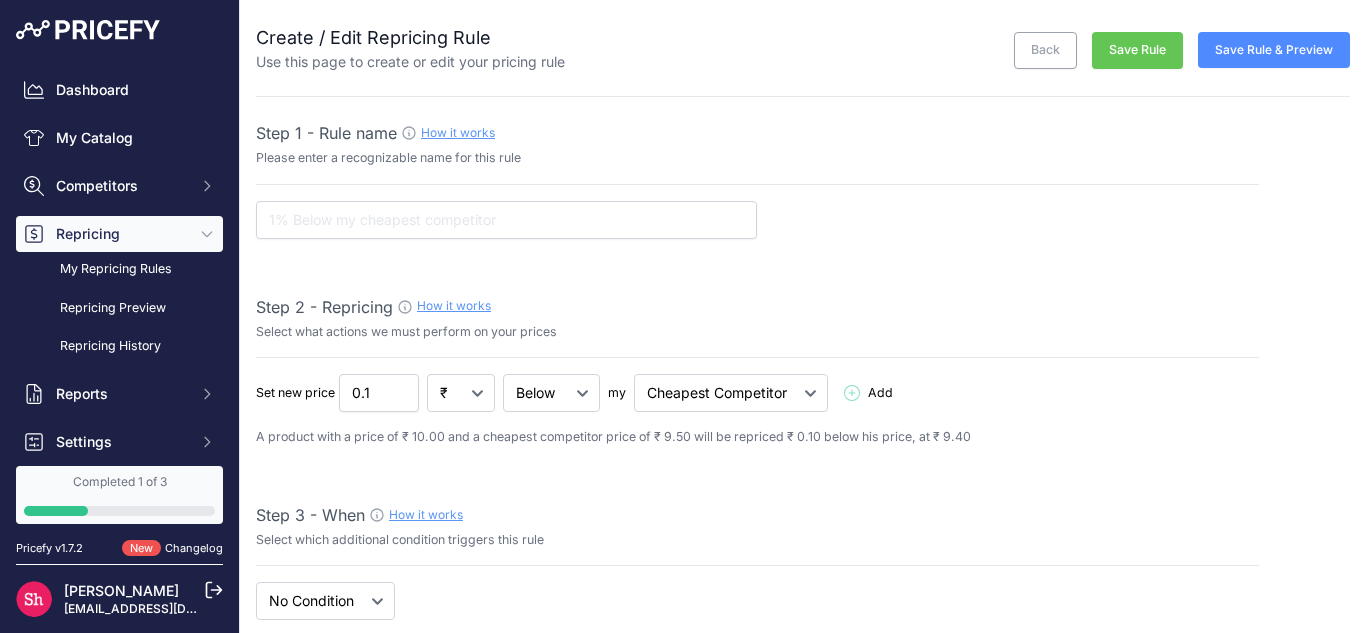 select on "7" 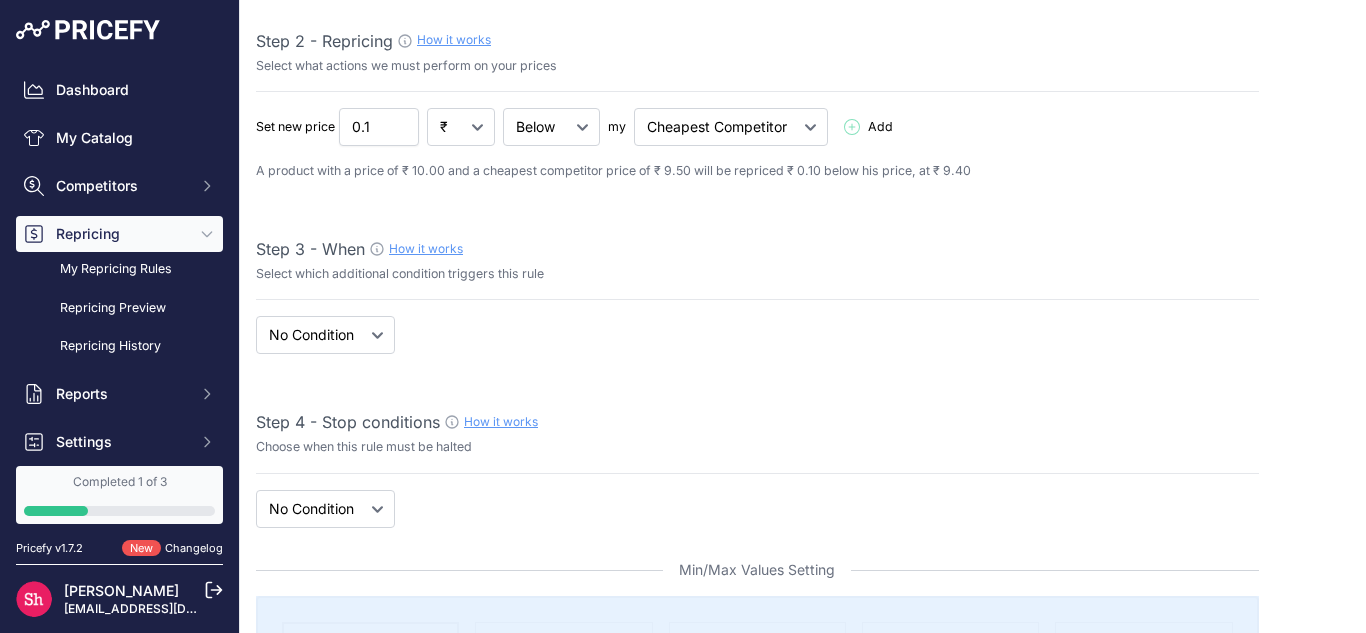 scroll, scrollTop: 0, scrollLeft: 0, axis: both 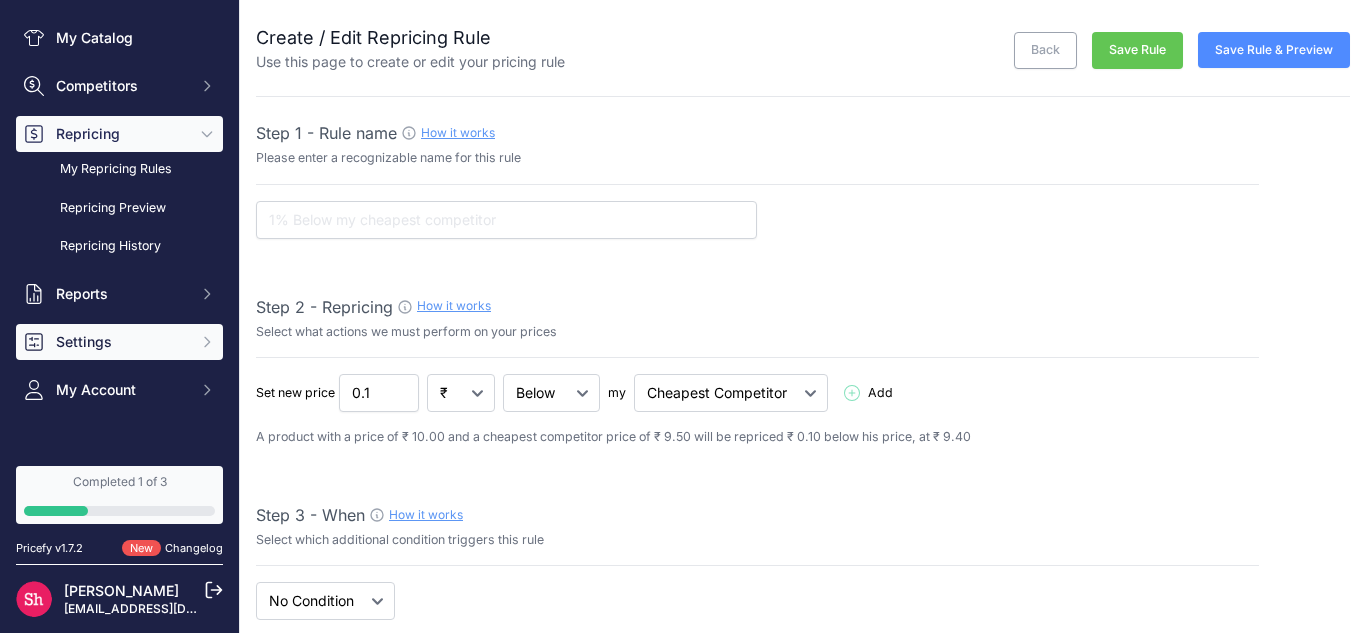 click on "Settings" at bounding box center (121, 342) 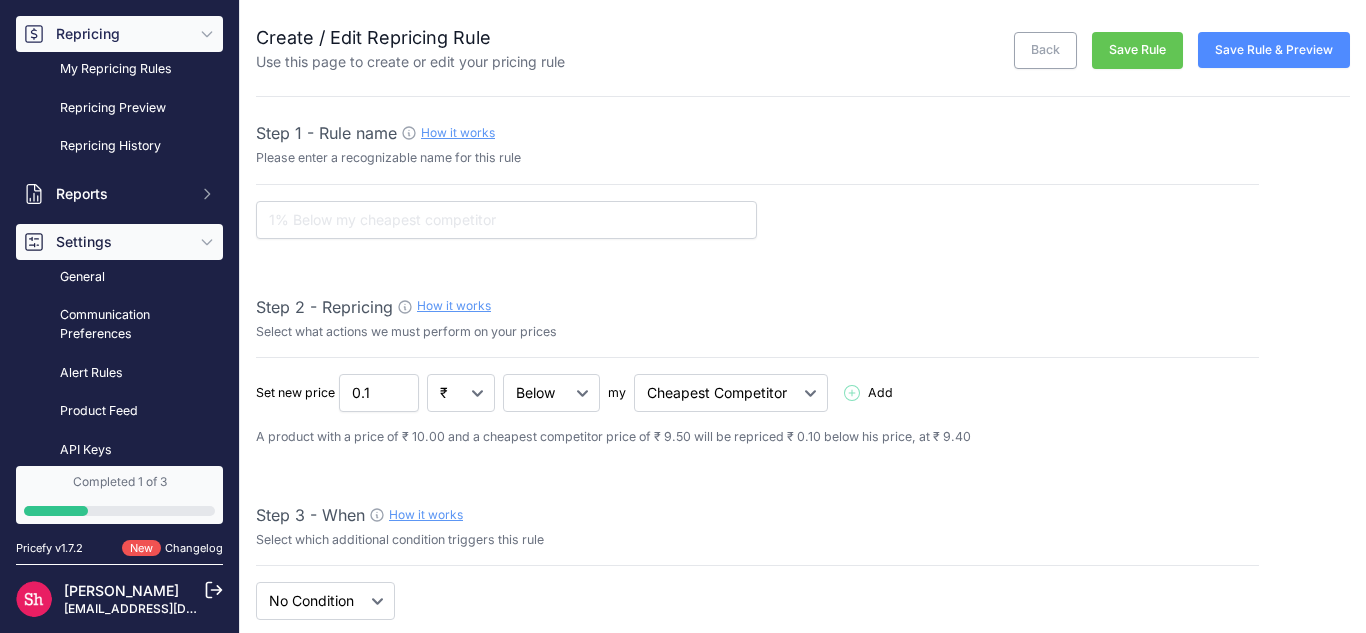 scroll, scrollTop: 300, scrollLeft: 0, axis: vertical 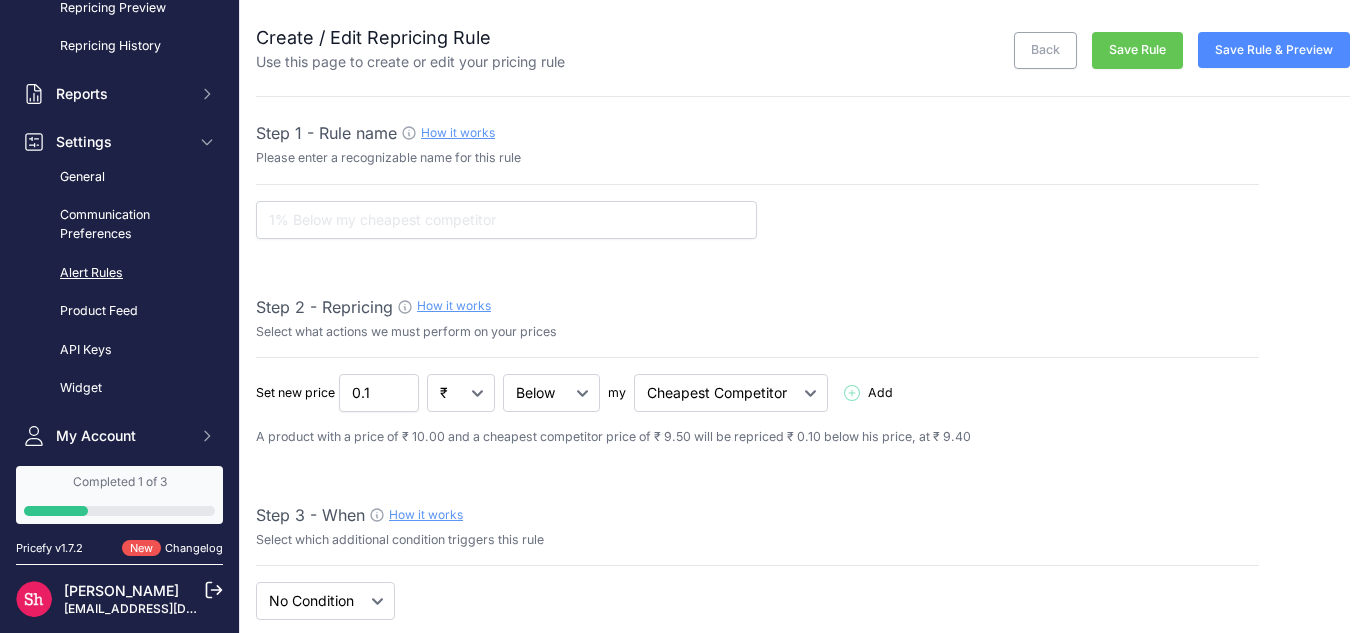 click on "Alert Rules" at bounding box center (119, 273) 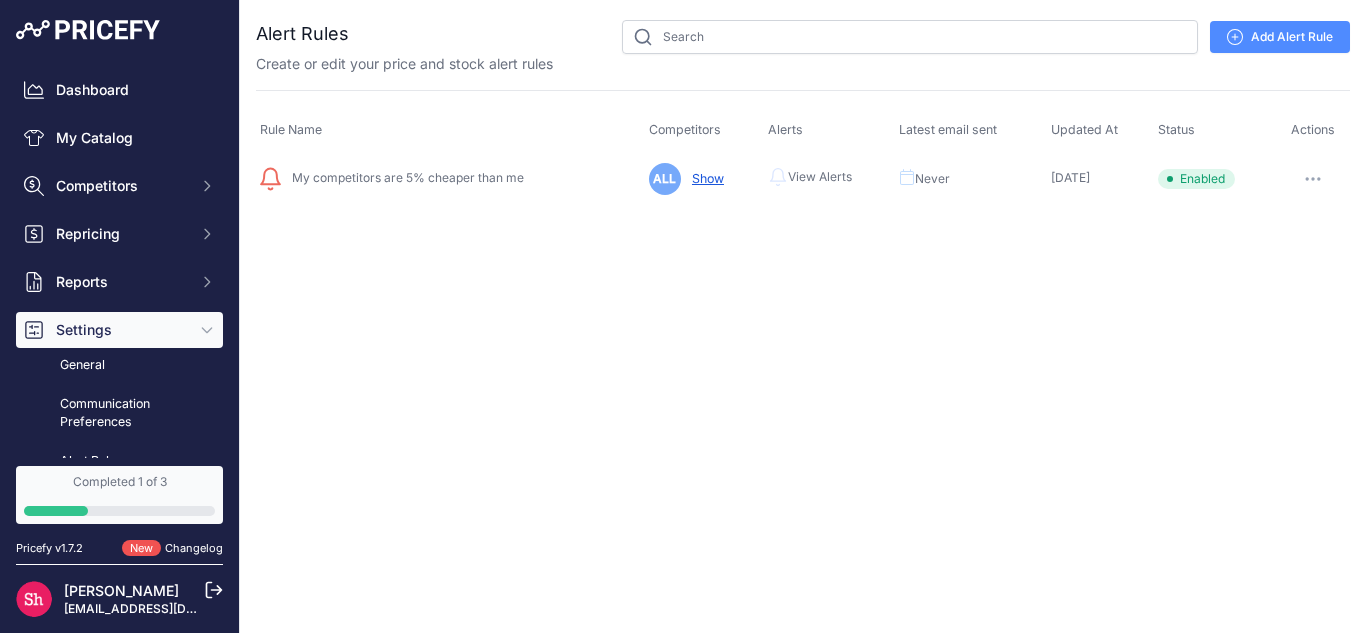 scroll, scrollTop: 0, scrollLeft: 0, axis: both 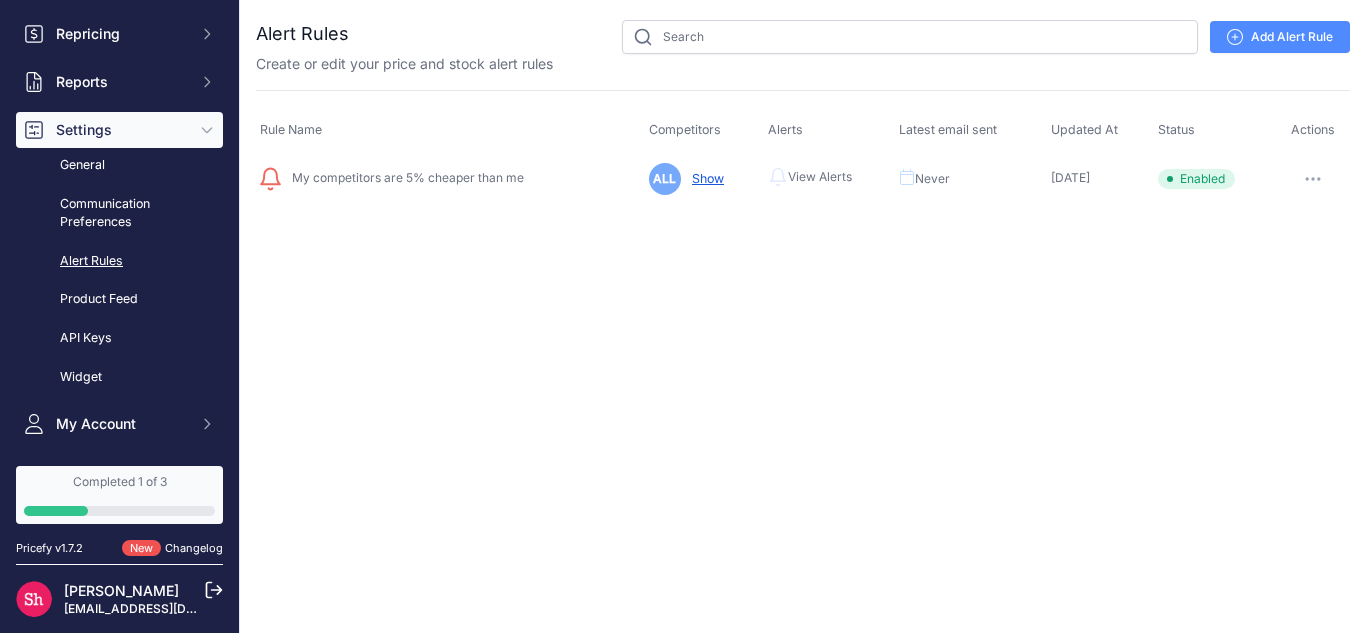 click on "Alert Rules" at bounding box center (119, 261) 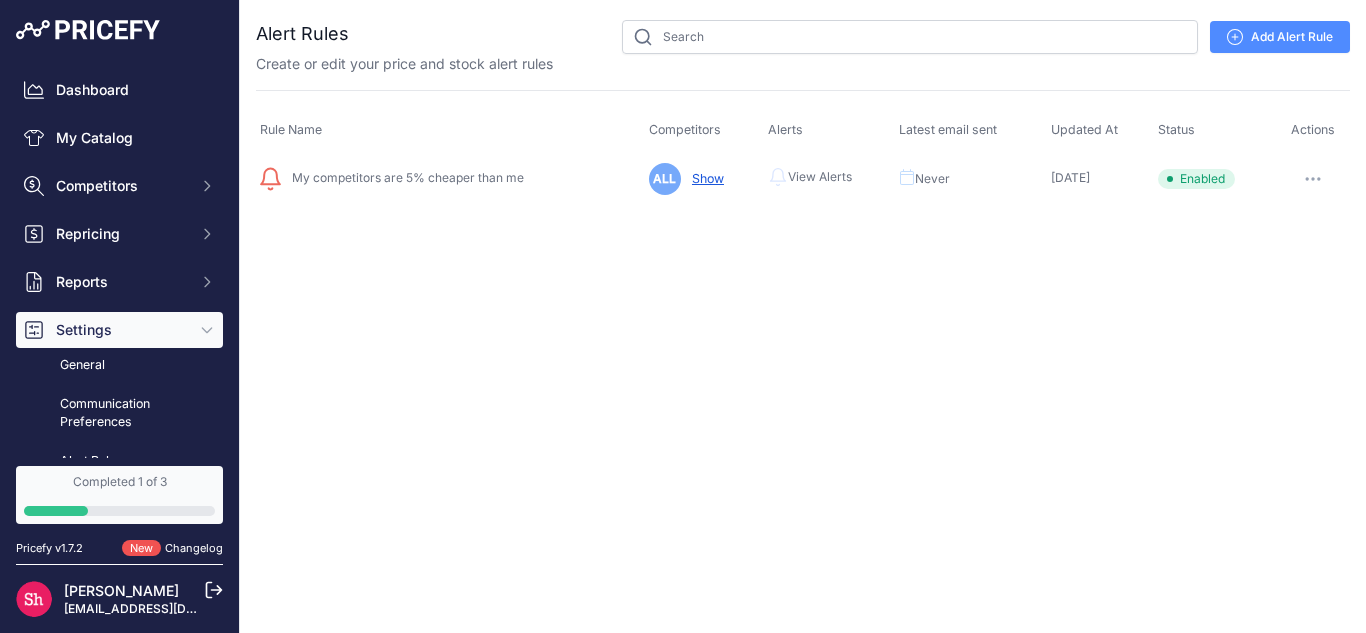 scroll, scrollTop: 0, scrollLeft: 0, axis: both 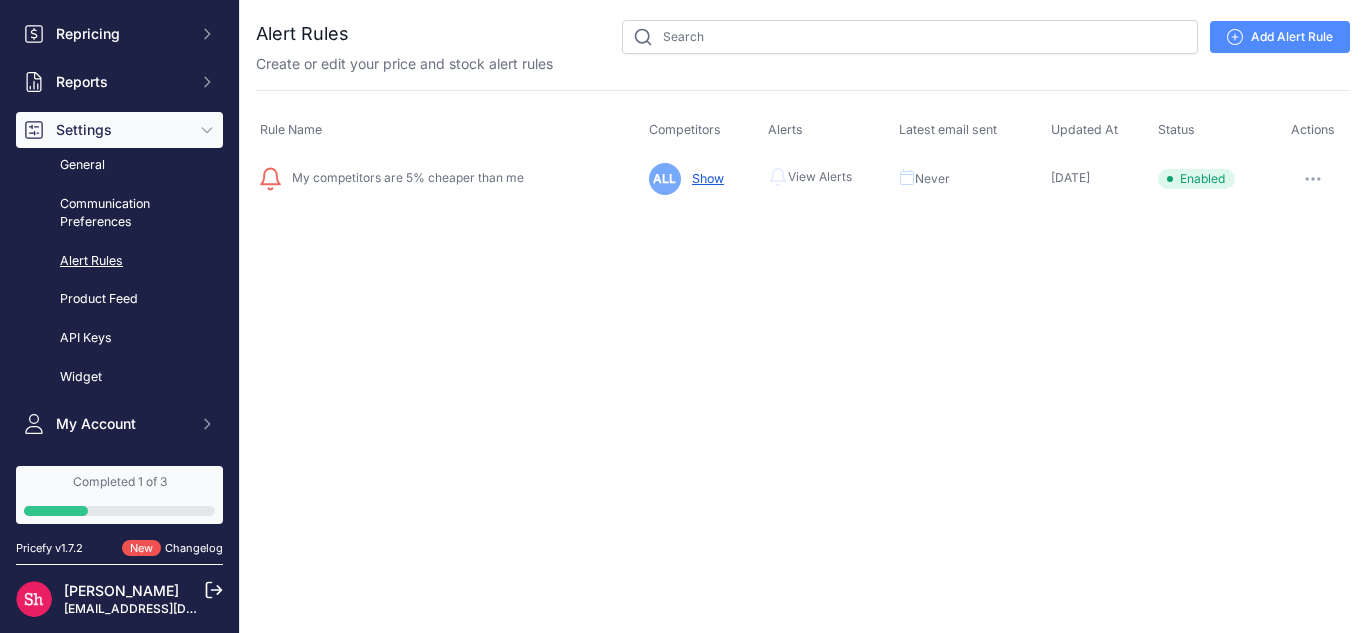 click on "Add Alert Rule" at bounding box center (1280, 37) 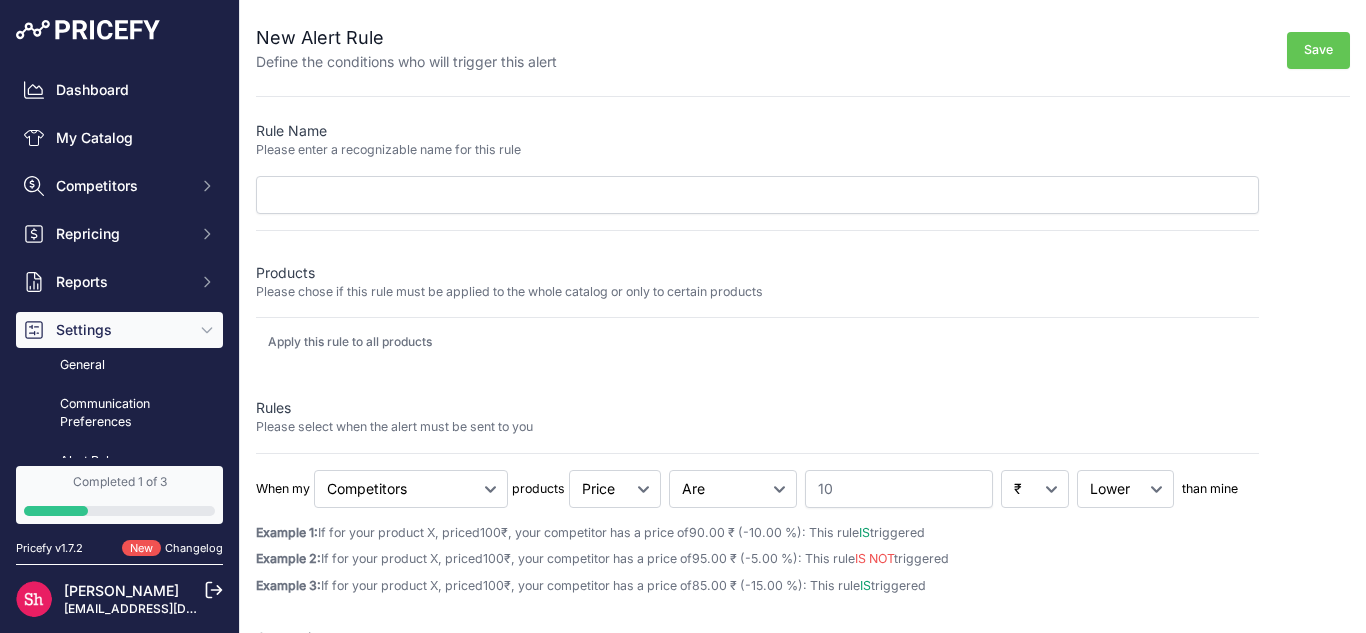 scroll, scrollTop: 0, scrollLeft: 0, axis: both 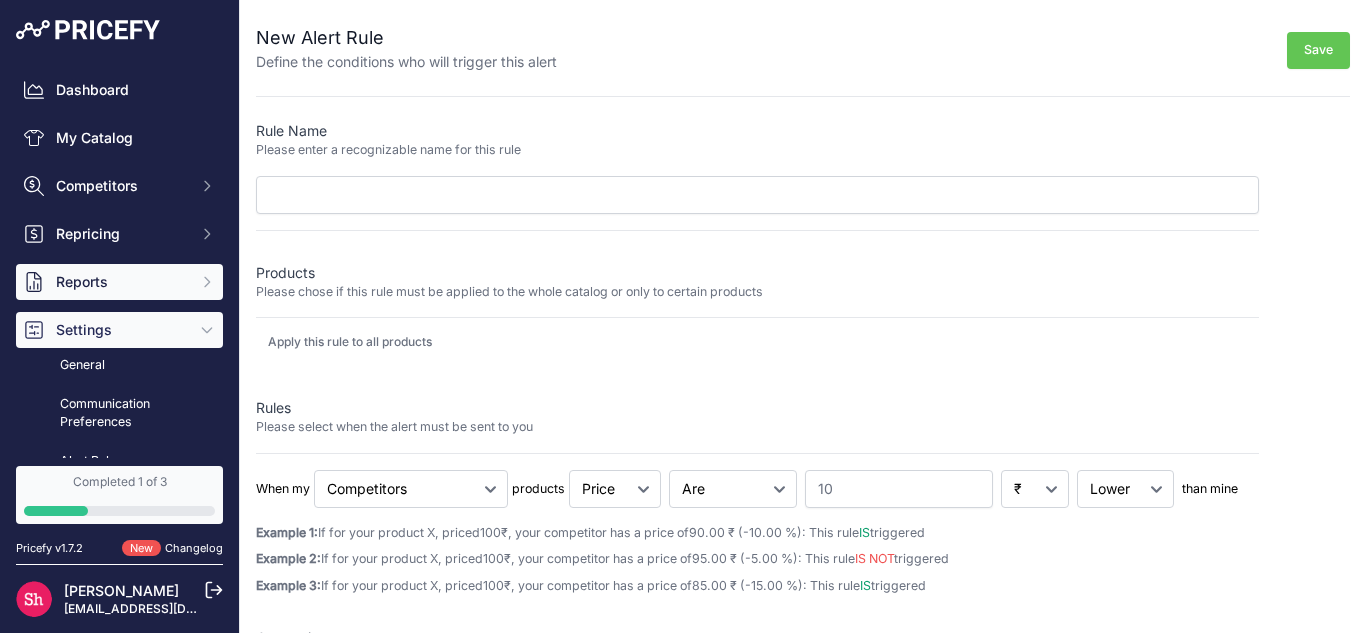 click on "Reports" at bounding box center [121, 282] 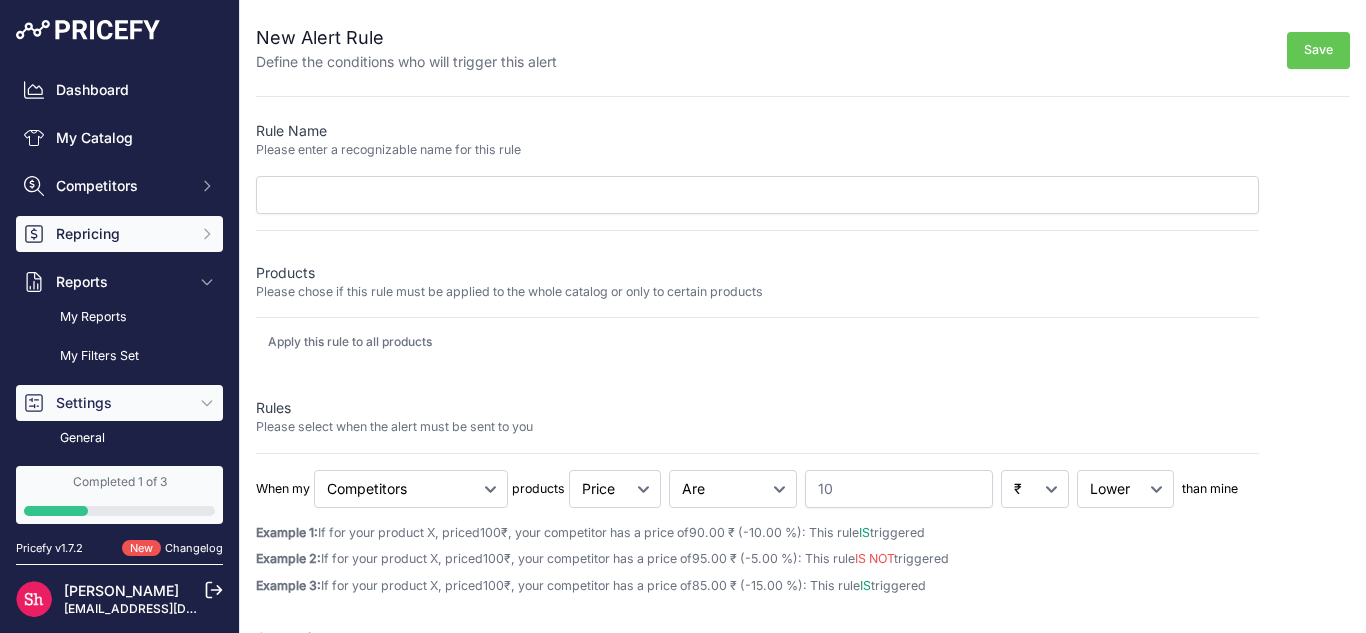 click on "Repricing" at bounding box center [121, 234] 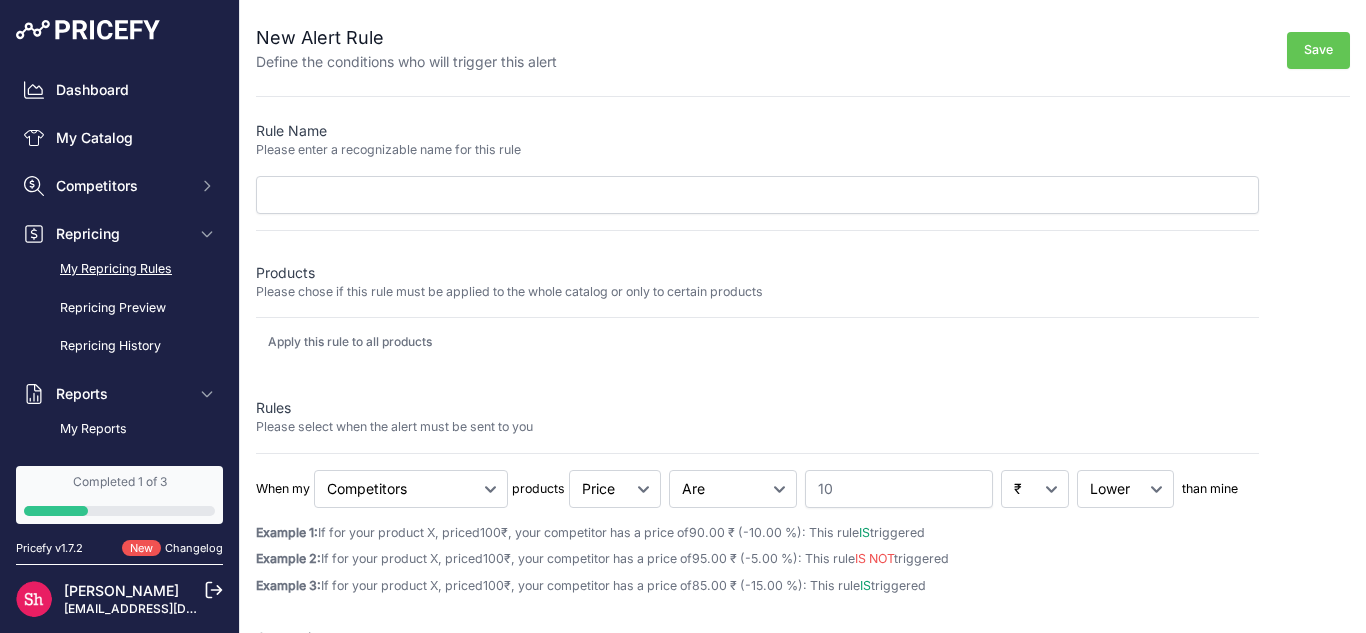 click on "My Repricing Rules" at bounding box center (119, 269) 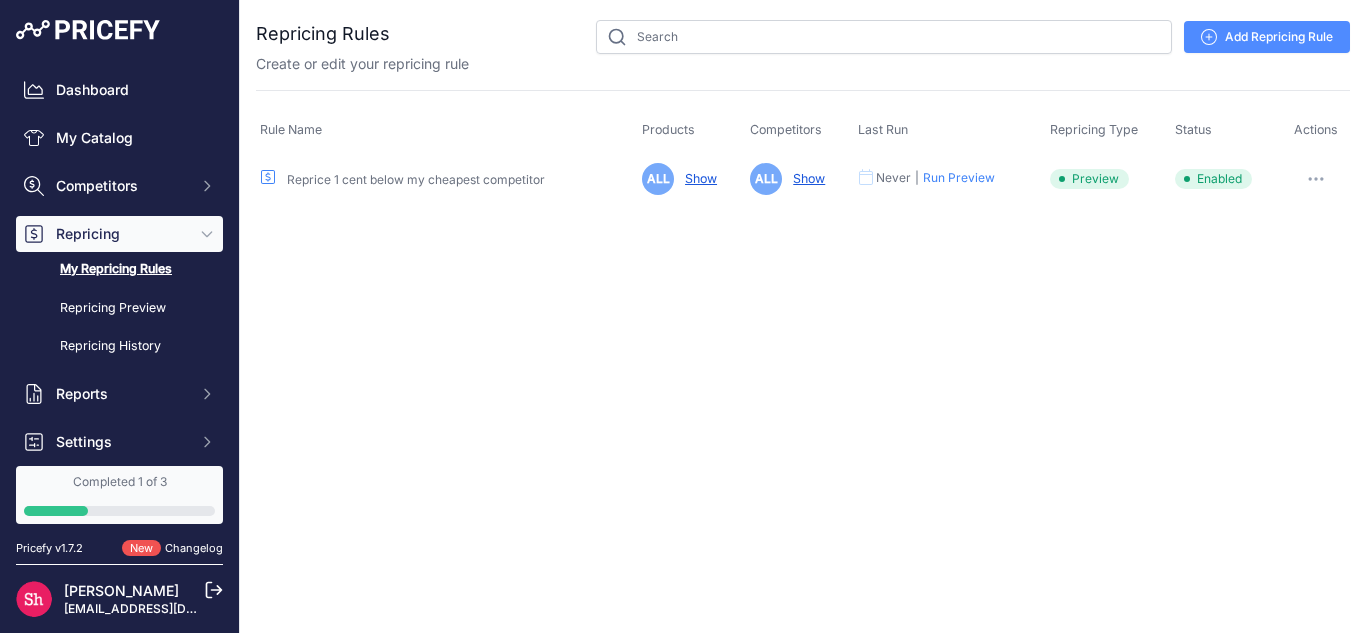 scroll, scrollTop: 0, scrollLeft: 0, axis: both 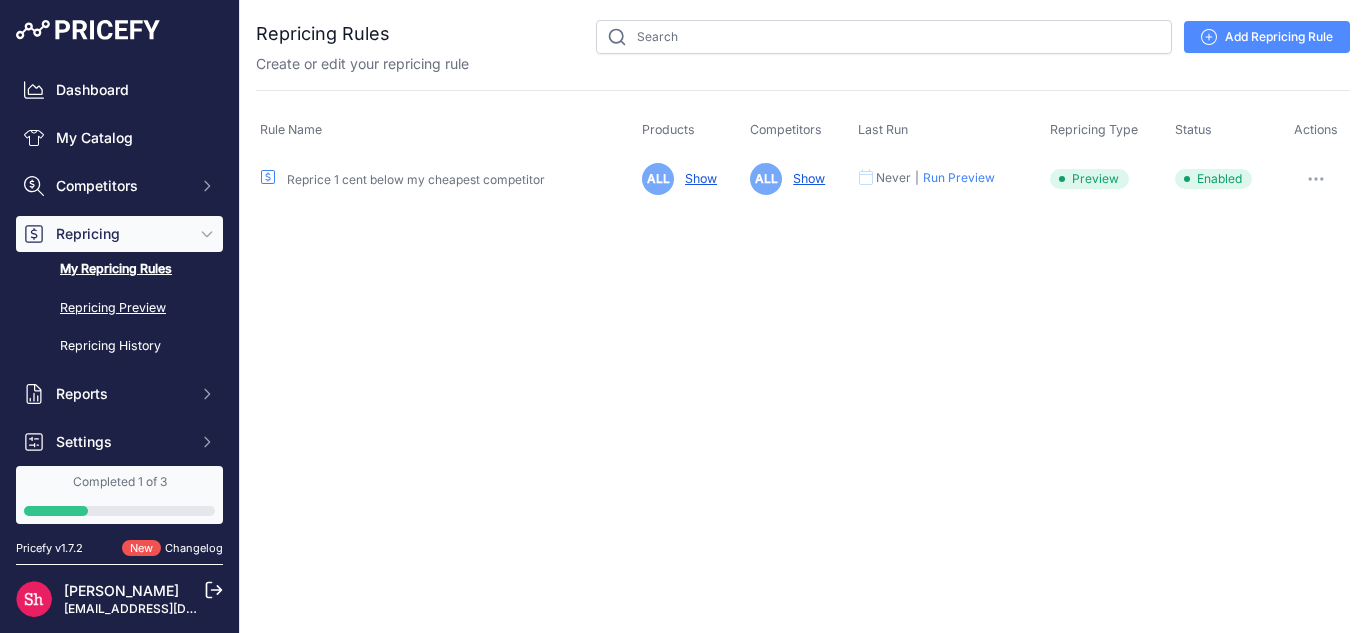 click on "Repricing Preview" at bounding box center (119, 308) 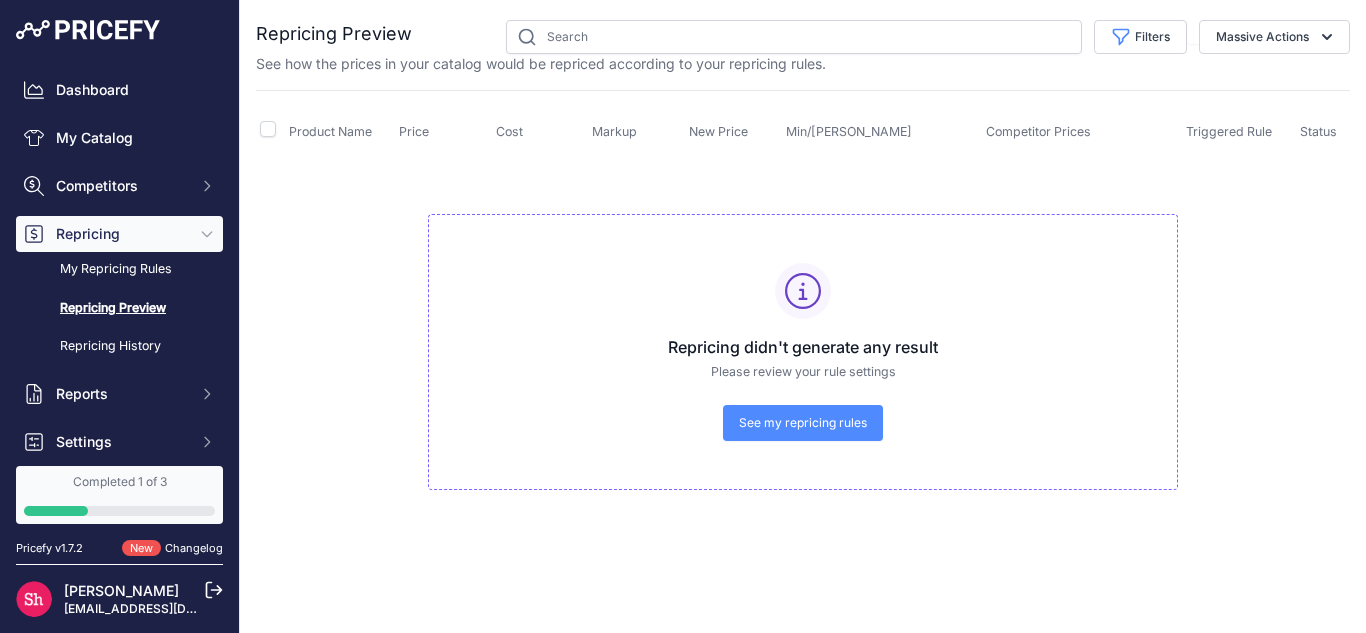 scroll, scrollTop: 0, scrollLeft: 0, axis: both 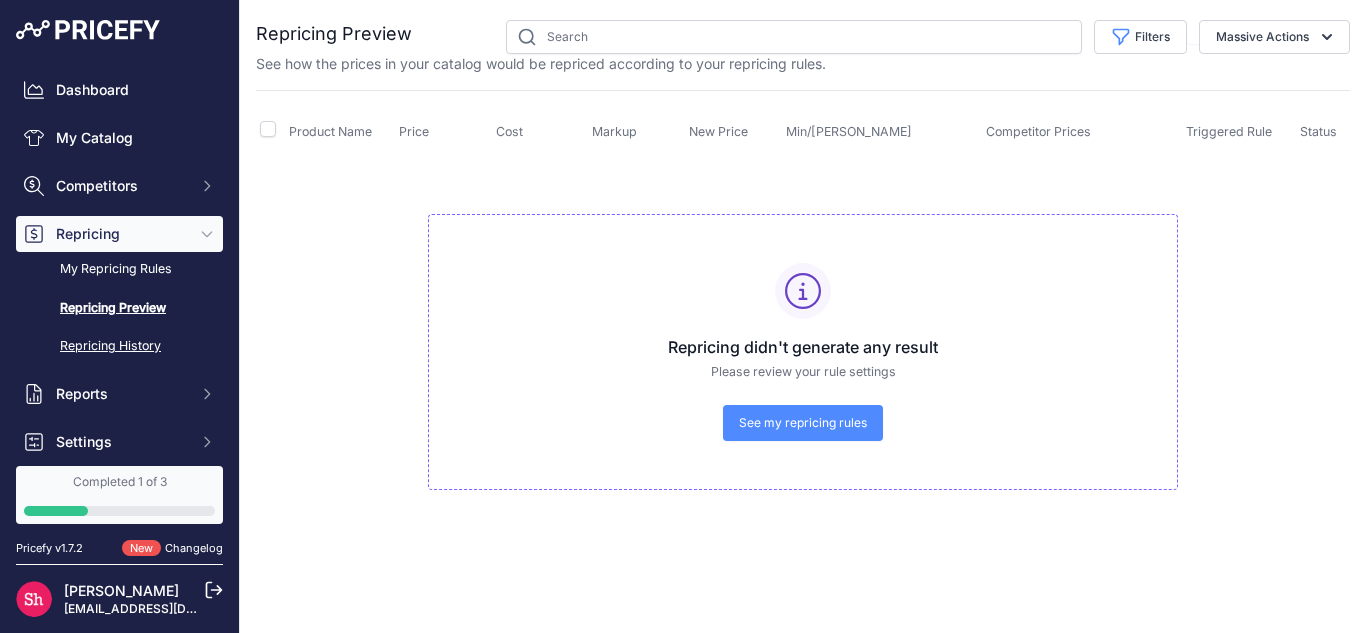 click on "Repricing History" at bounding box center [119, 346] 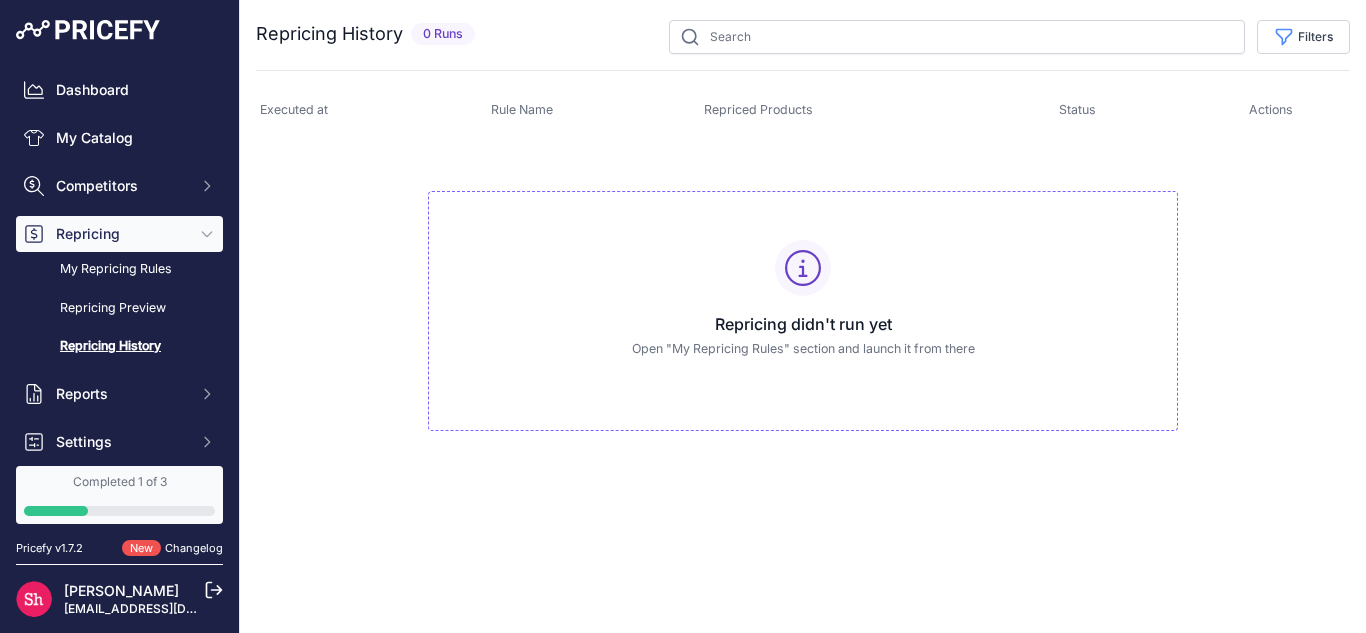 scroll, scrollTop: 0, scrollLeft: 0, axis: both 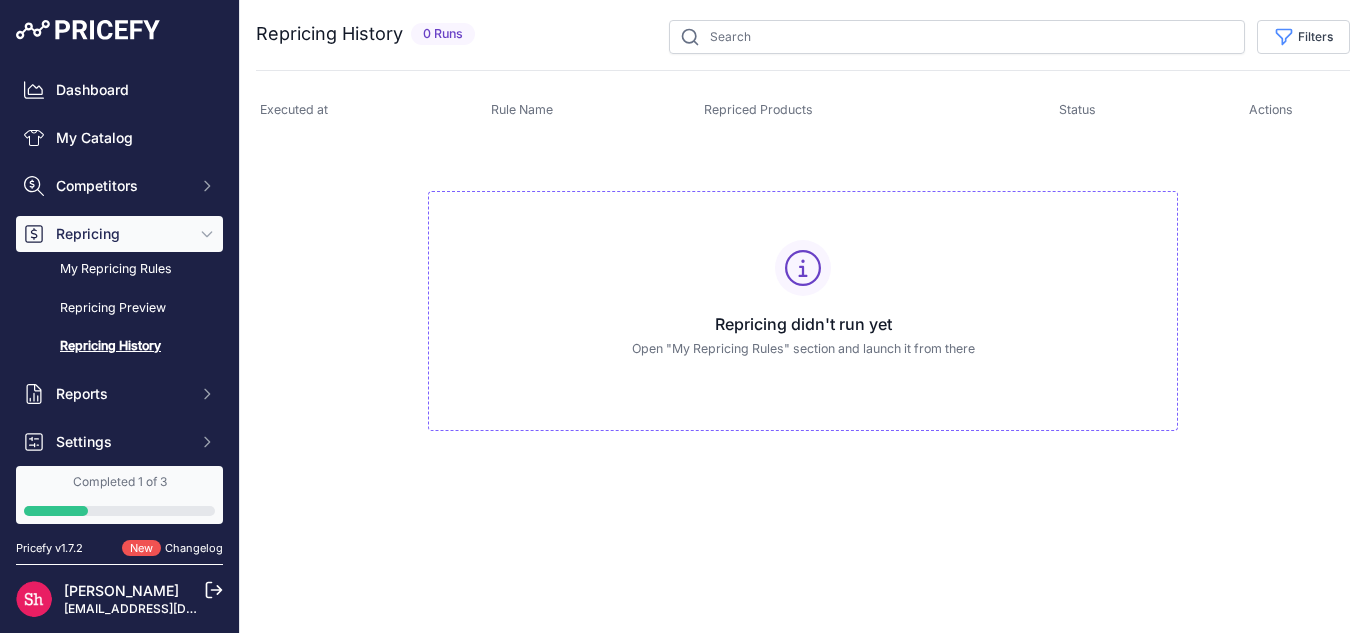 click on "Repricing" at bounding box center (121, 234) 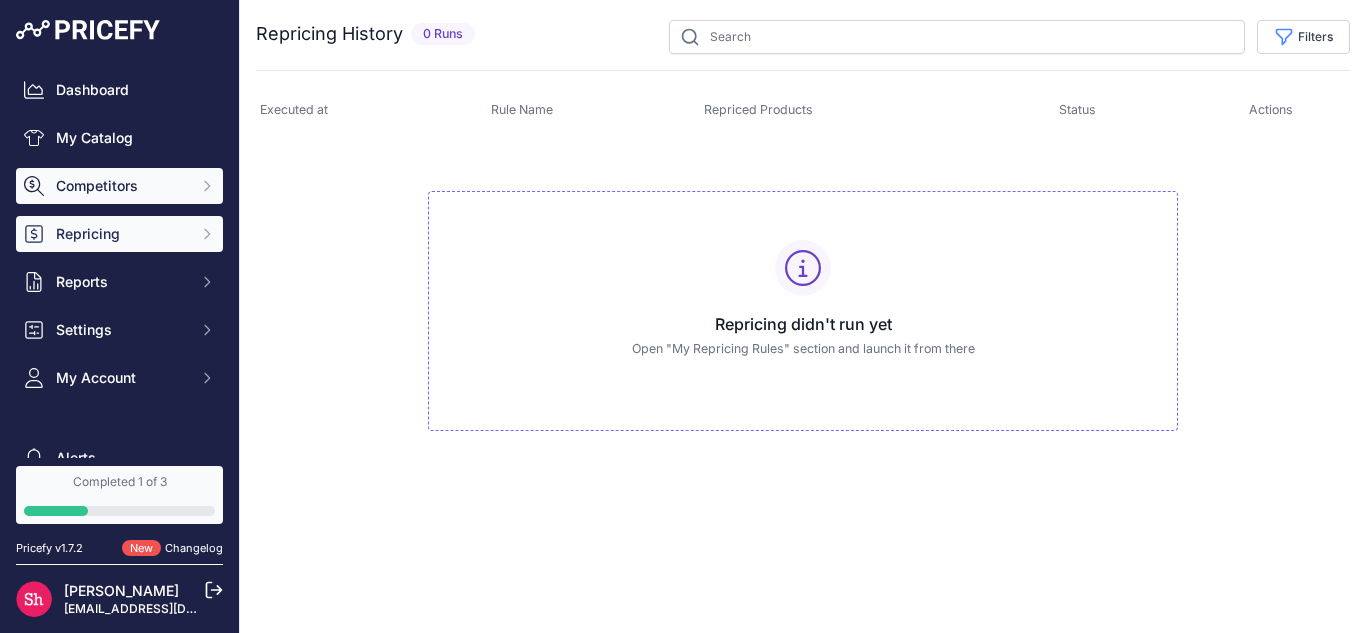 click on "Competitors" at bounding box center (119, 186) 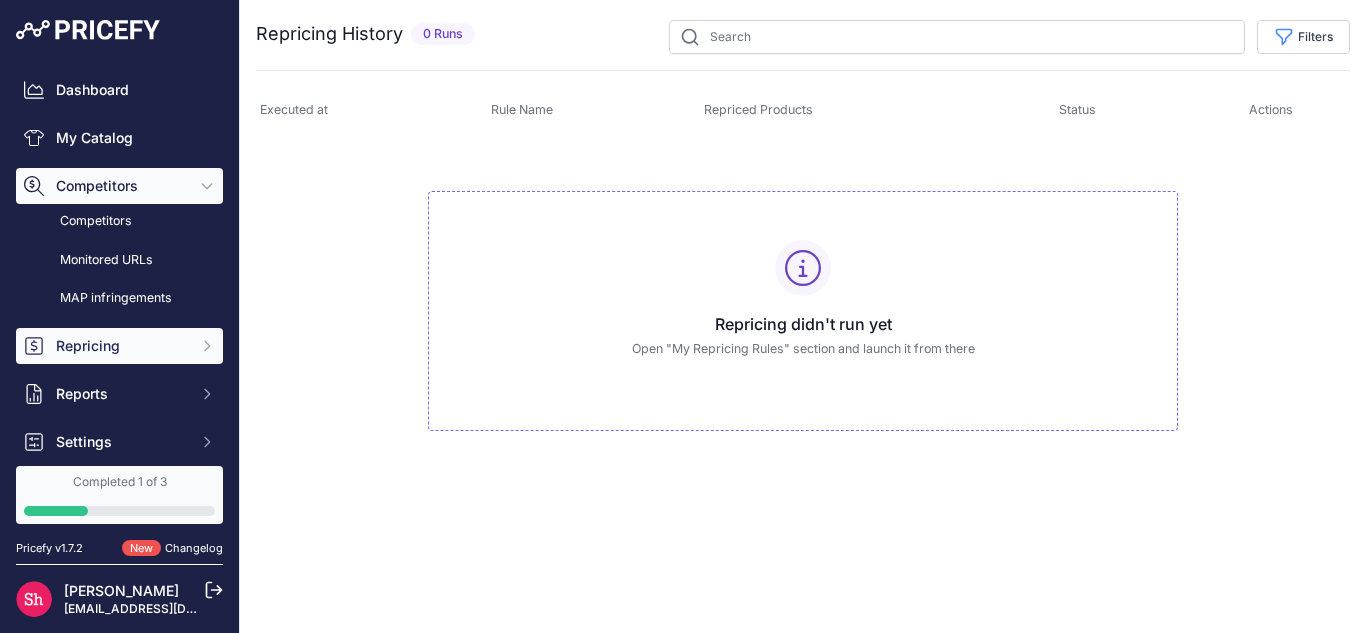 click on "Competitors" at bounding box center [119, 186] 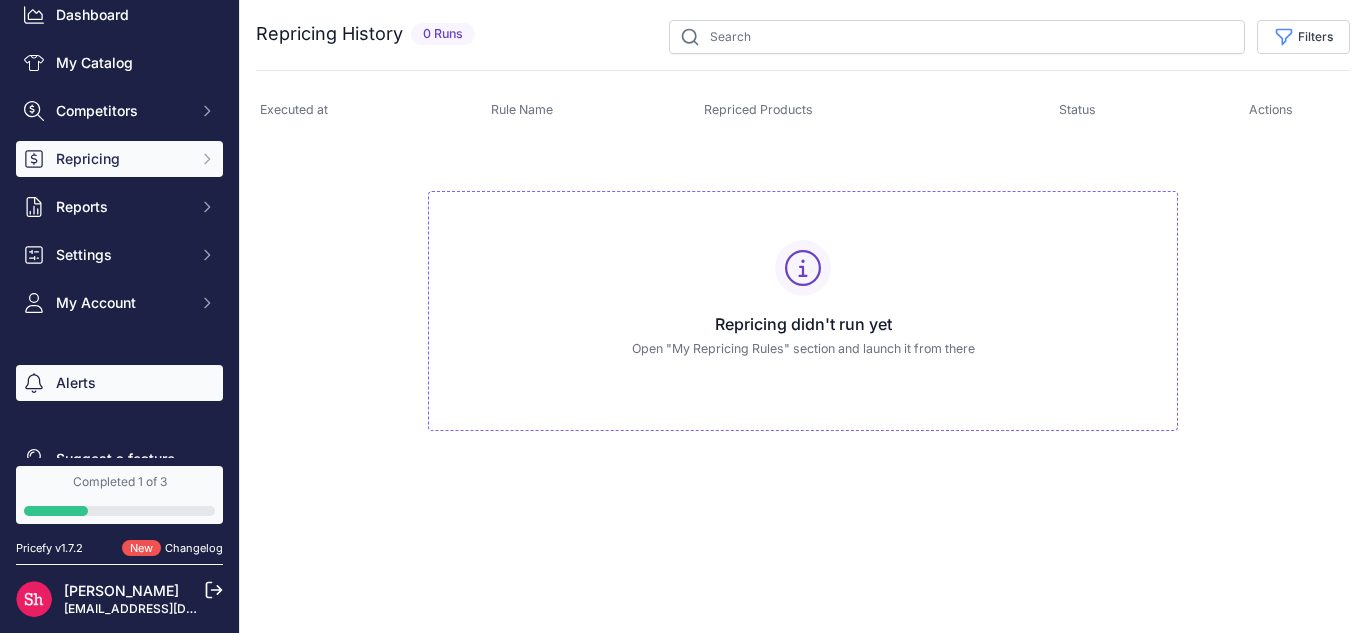 scroll, scrollTop: 110, scrollLeft: 0, axis: vertical 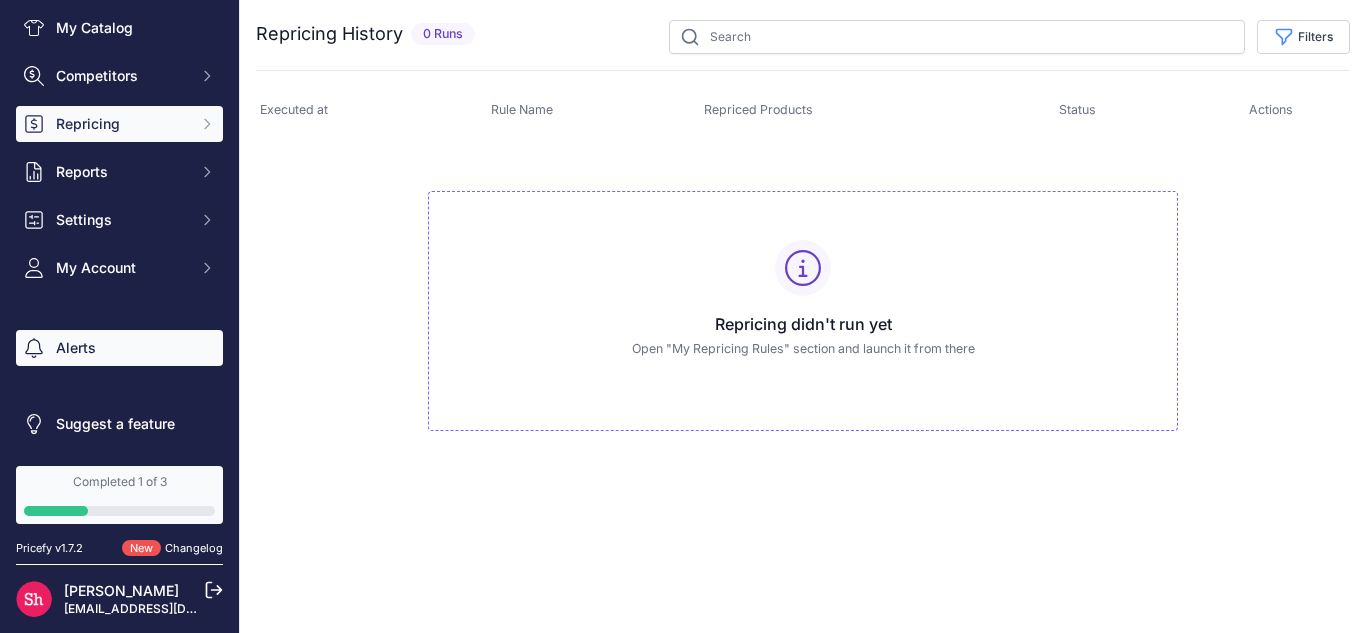 click on "Alerts" at bounding box center [119, 348] 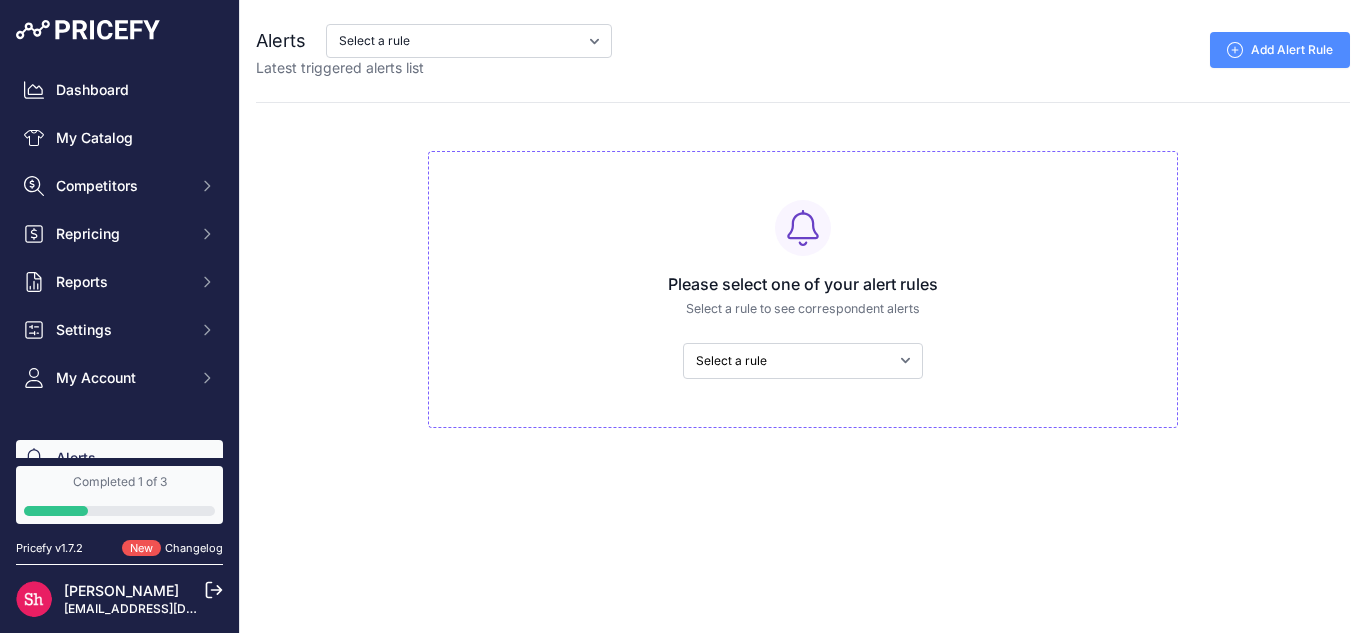 scroll, scrollTop: 0, scrollLeft: 0, axis: both 